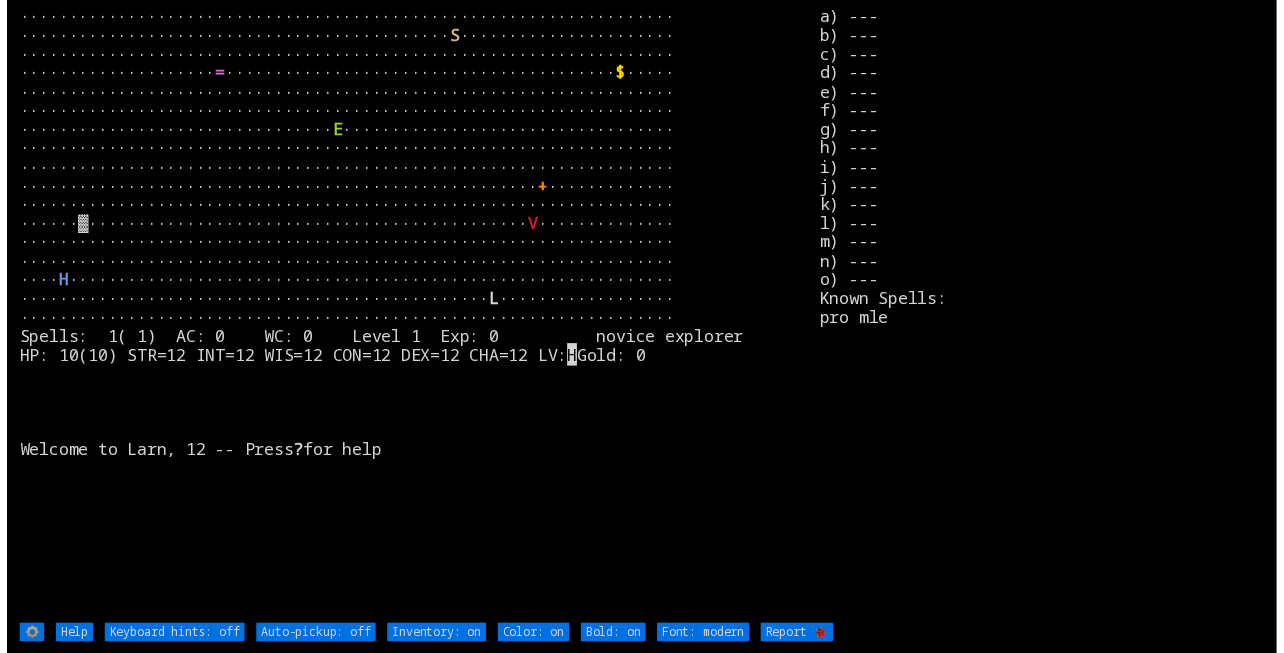 scroll, scrollTop: 0, scrollLeft: 0, axis: both 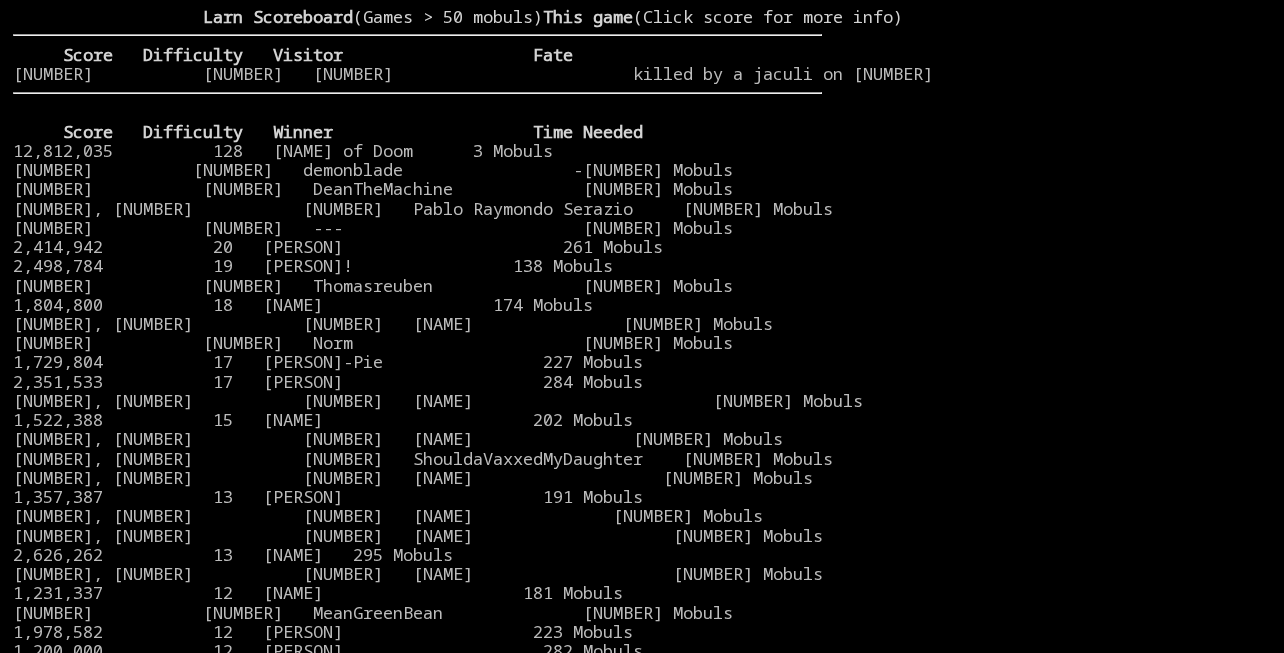 click at bounding box center (1046, 314) 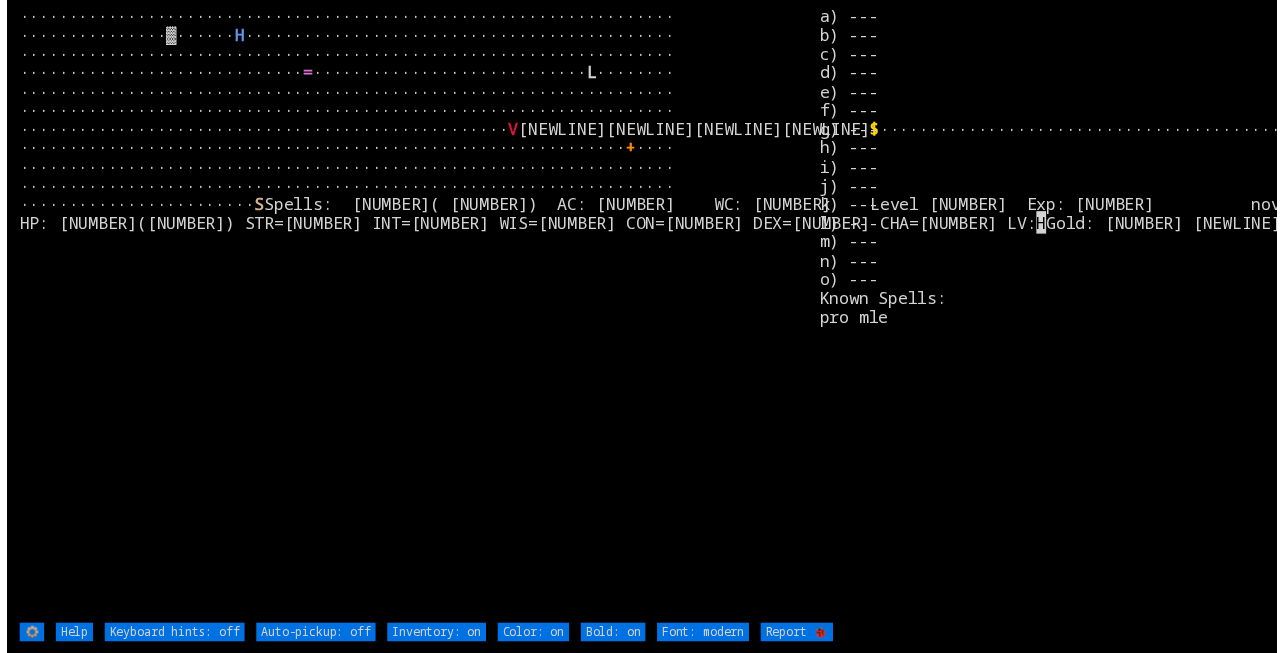 scroll, scrollTop: 0, scrollLeft: 0, axis: both 